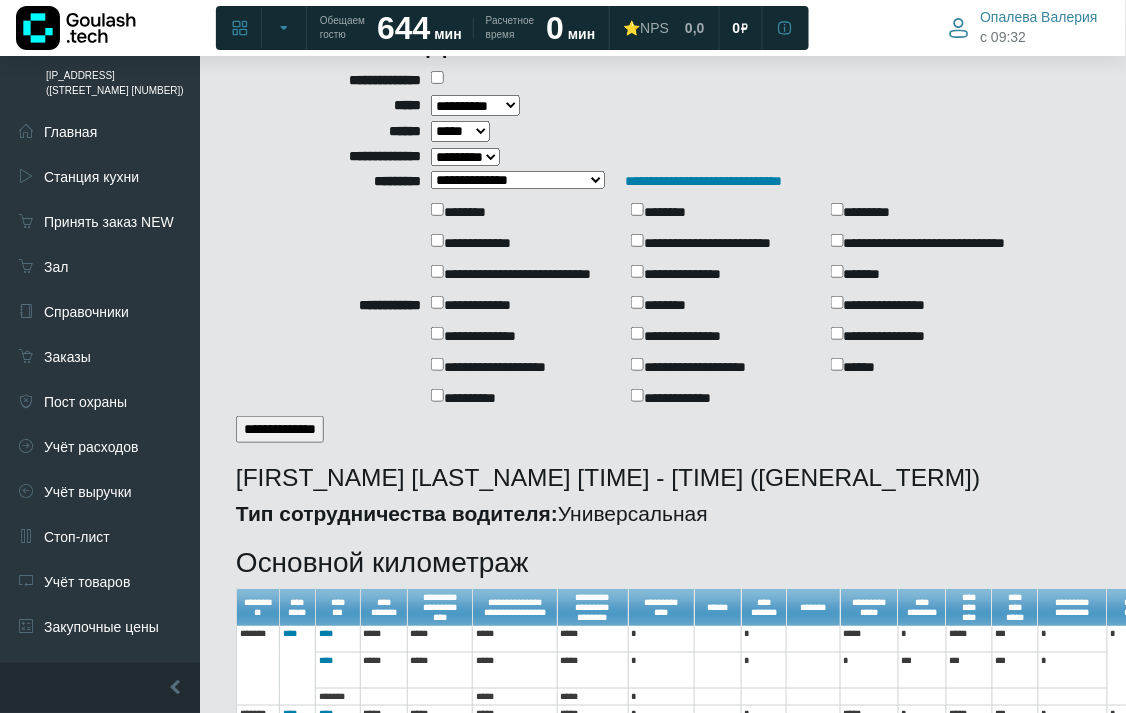 scroll, scrollTop: 0, scrollLeft: 0, axis: both 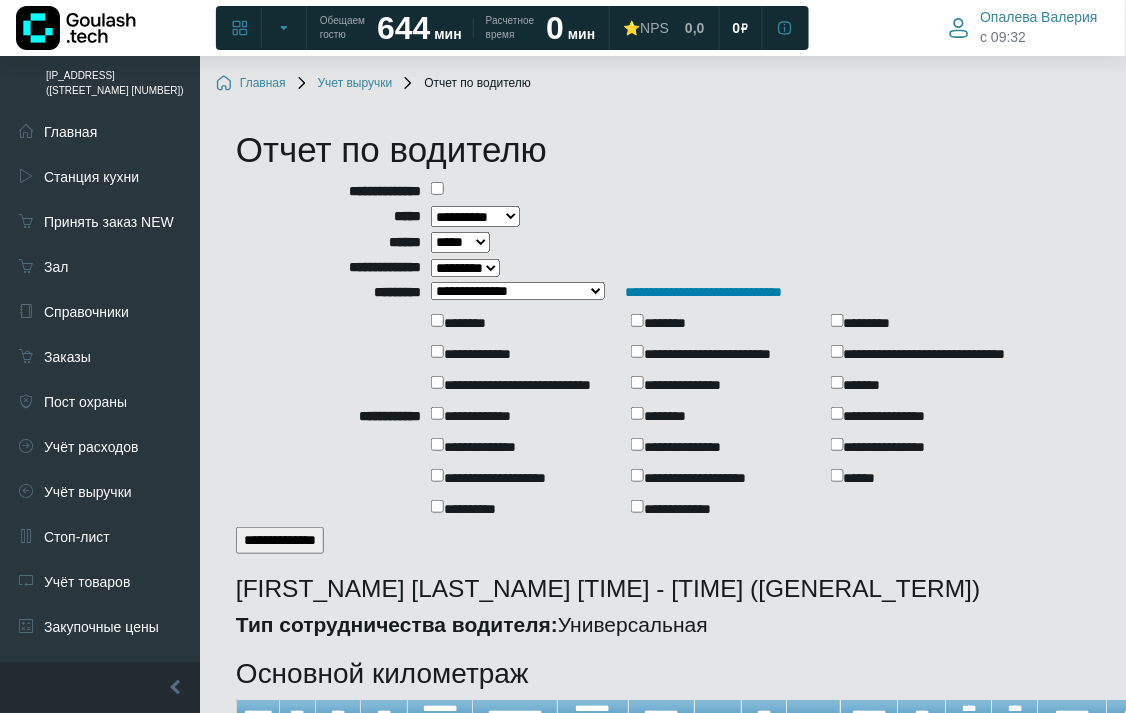 click on "[FIRST_NAME] [LAST_NAME] [CITY] [STATE] [ZIP_CODE]" at bounding box center [518, 291] 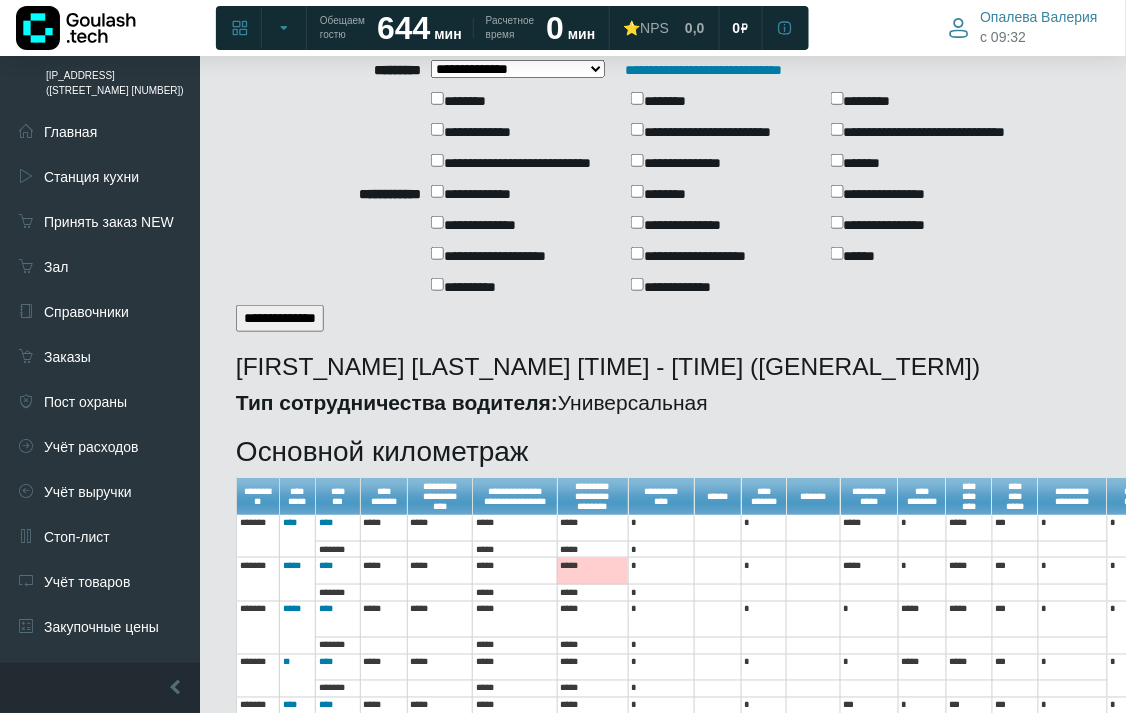 scroll, scrollTop: 333, scrollLeft: 0, axis: vertical 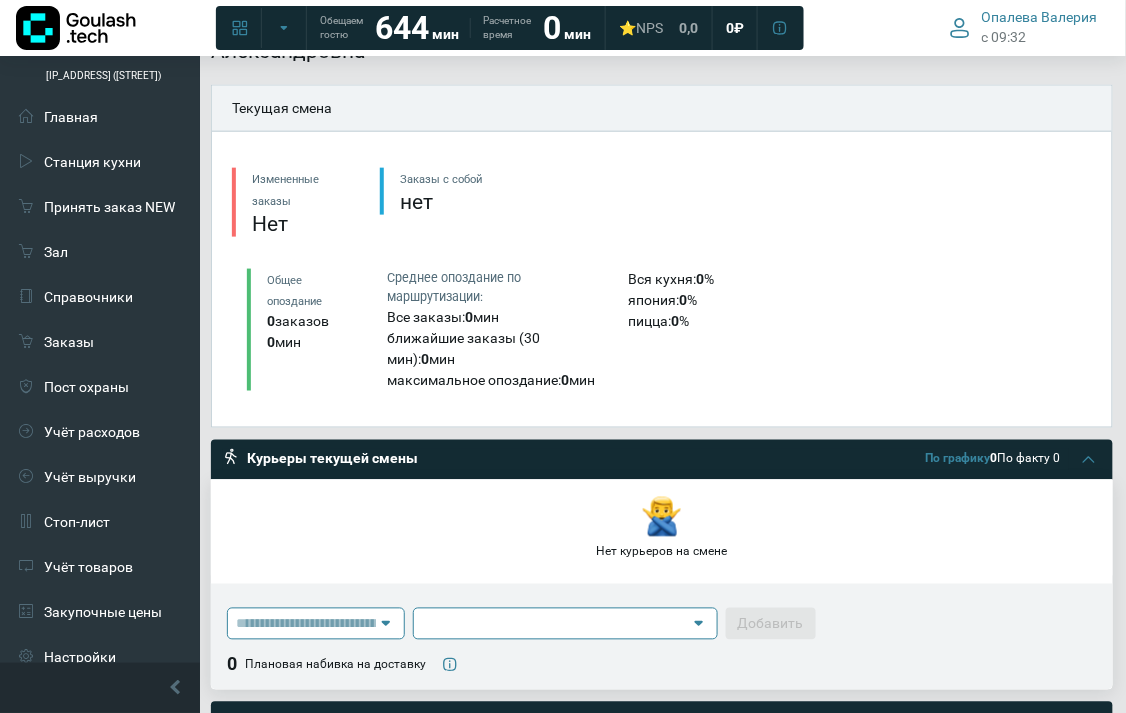 type on "**********" 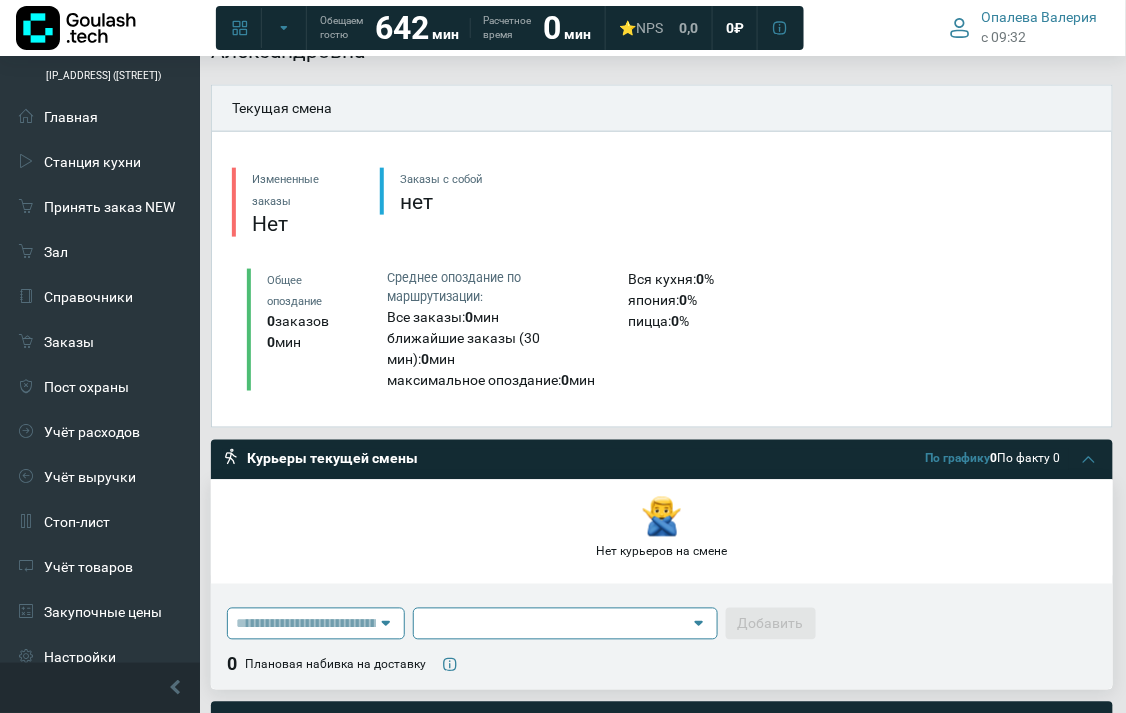 type on "**********" 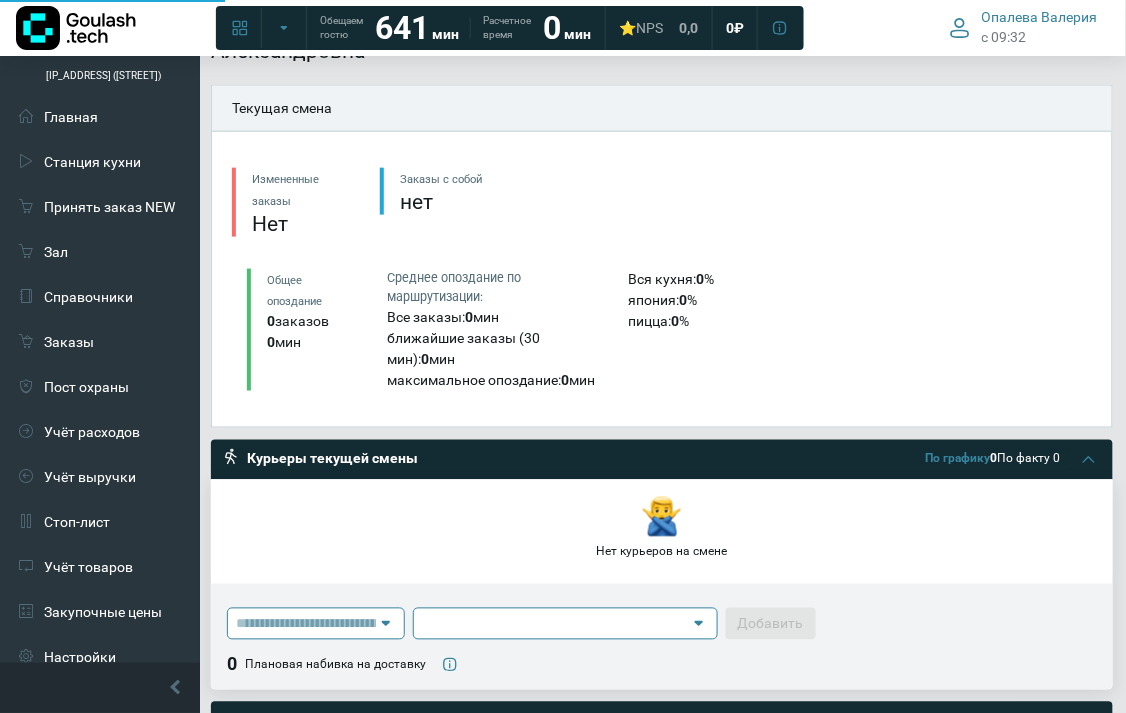 type on "**********" 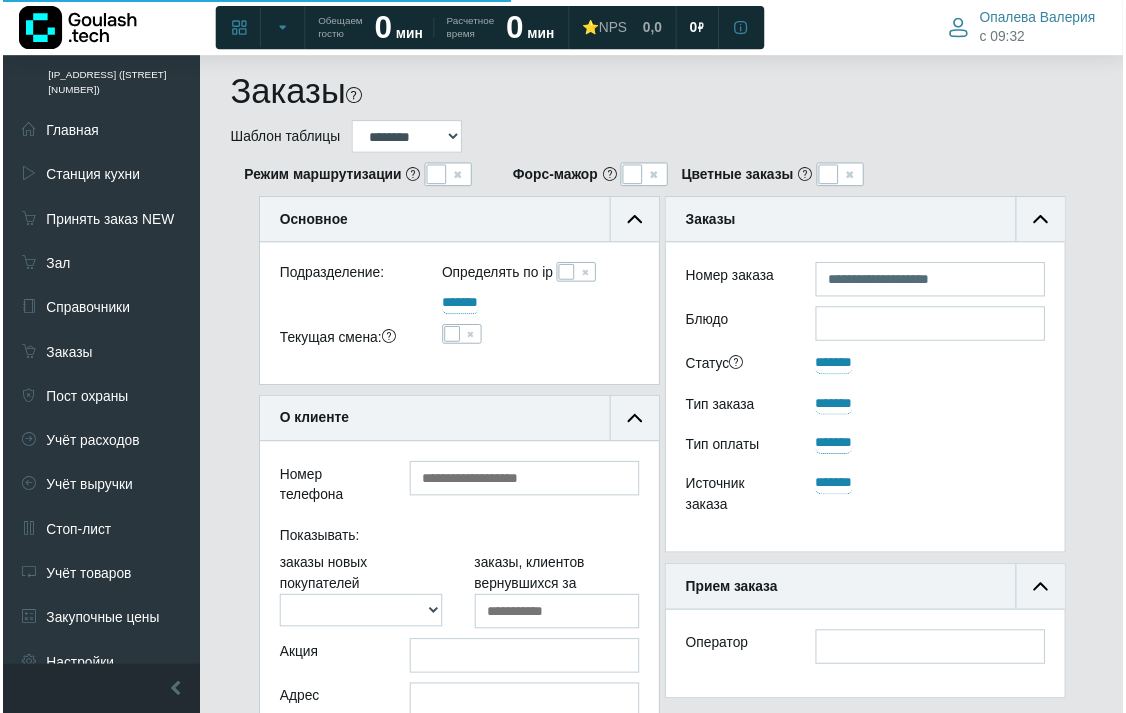 scroll, scrollTop: 666, scrollLeft: 221, axis: both 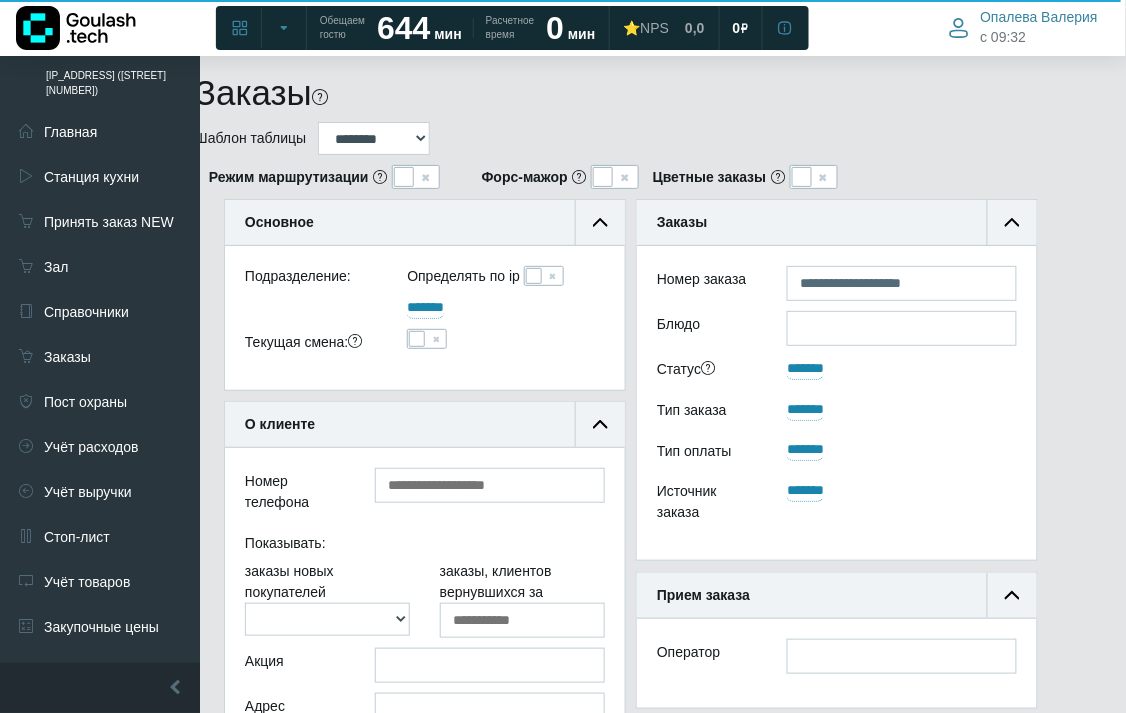 click at bounding box center (427, 339) 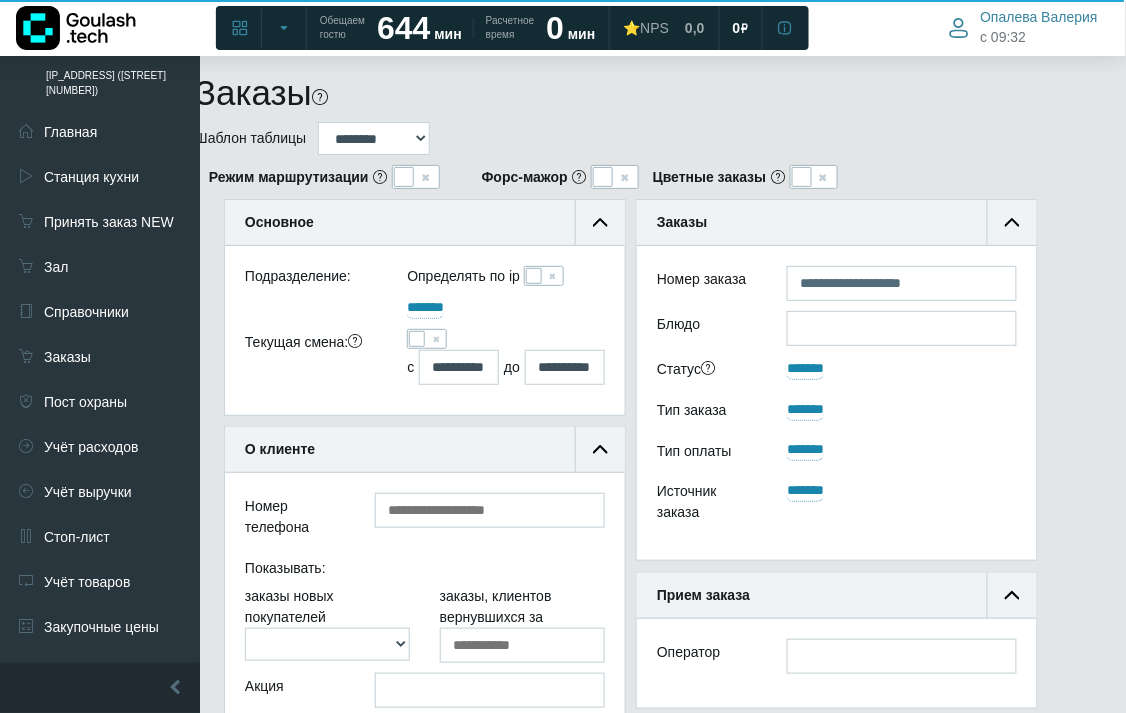 scroll, scrollTop: 12, scrollLeft: 12, axis: both 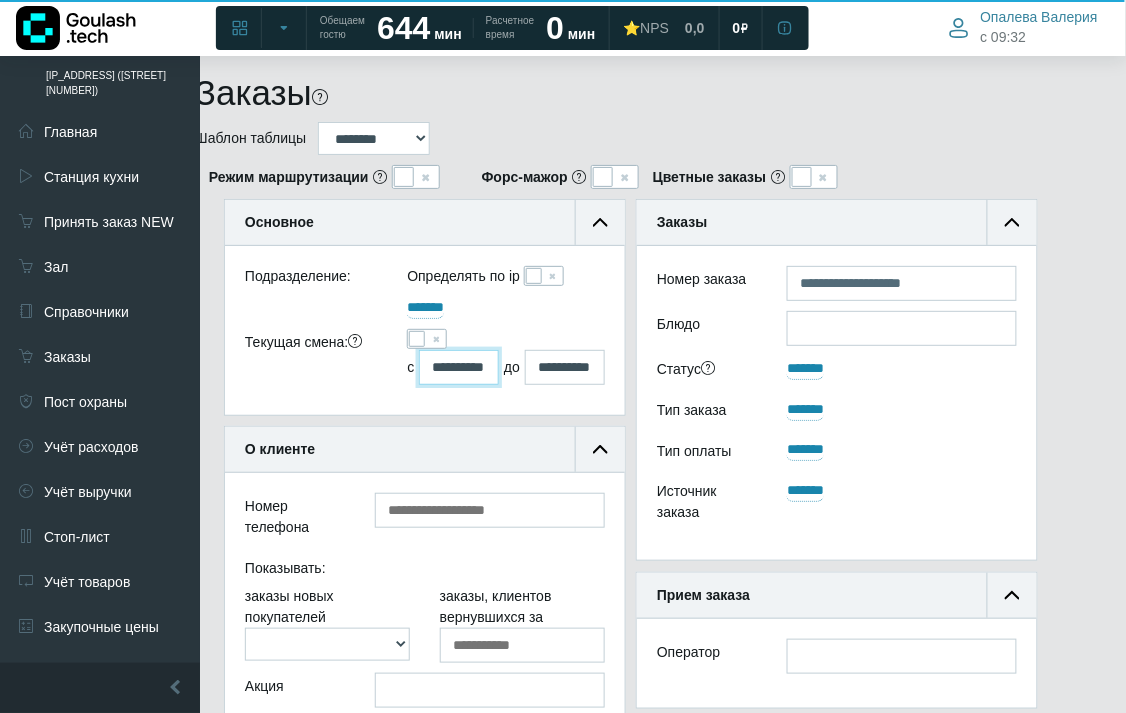 click on "**********" at bounding box center [459, 367] 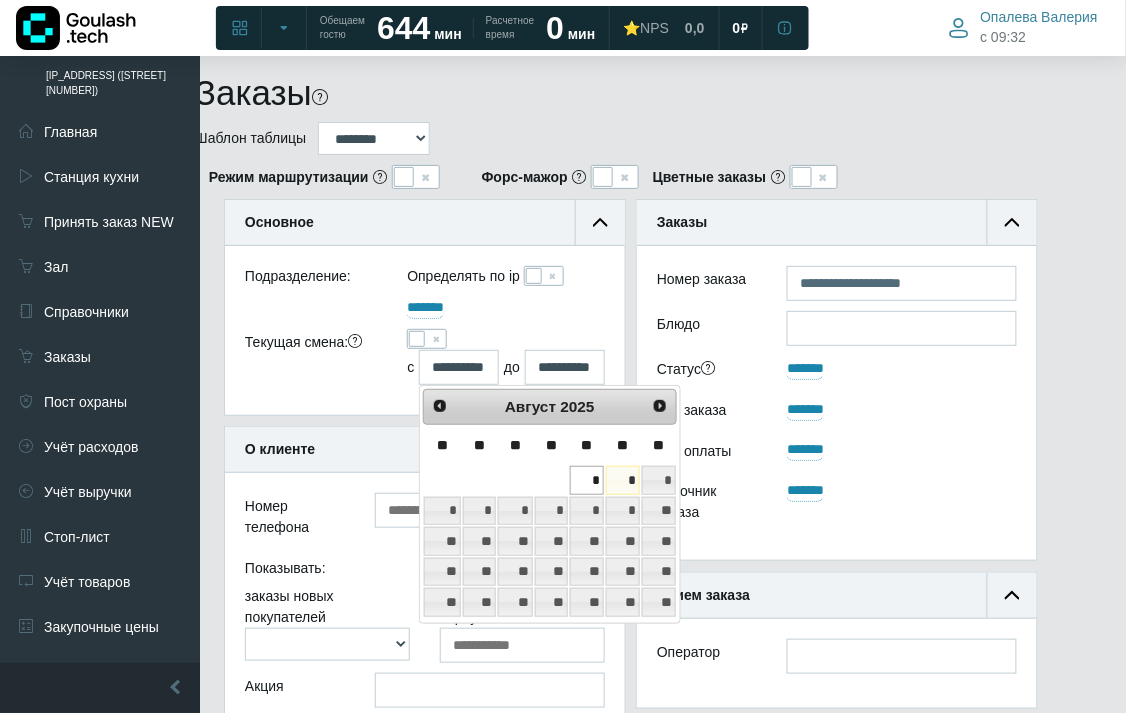 click on "*" at bounding box center (623, 480) 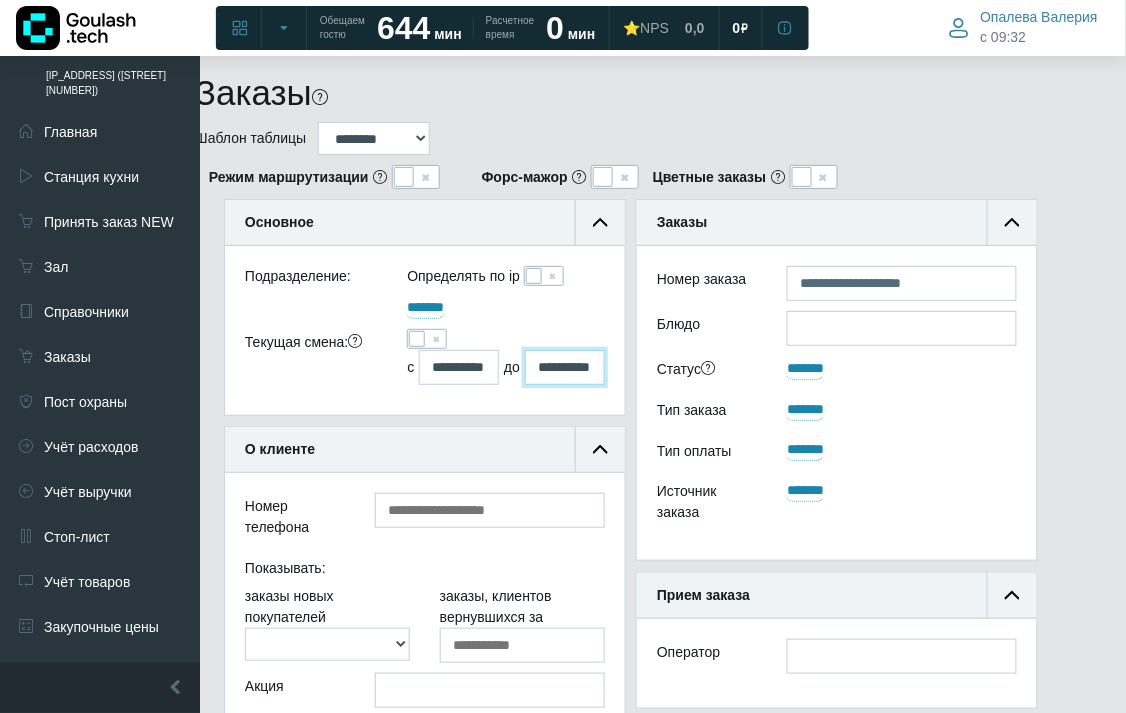 drag, startPoint x: 546, startPoint y: 365, endPoint x: 547, endPoint y: 378, distance: 13.038404 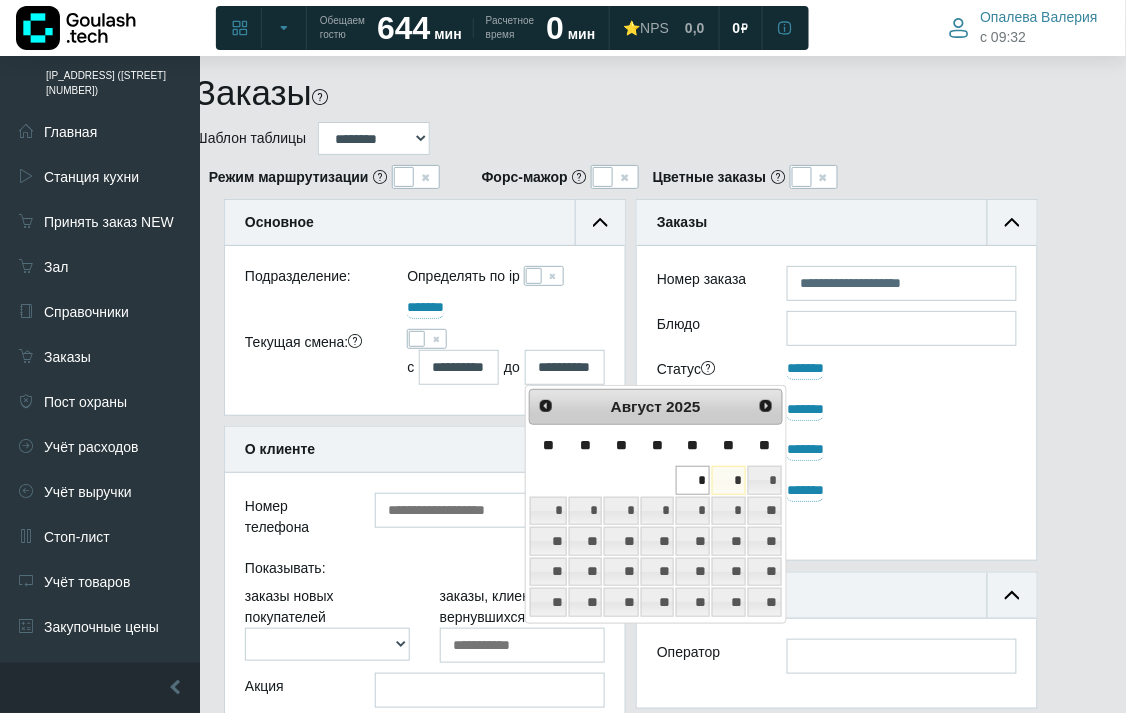 click on "*" at bounding box center (729, 480) 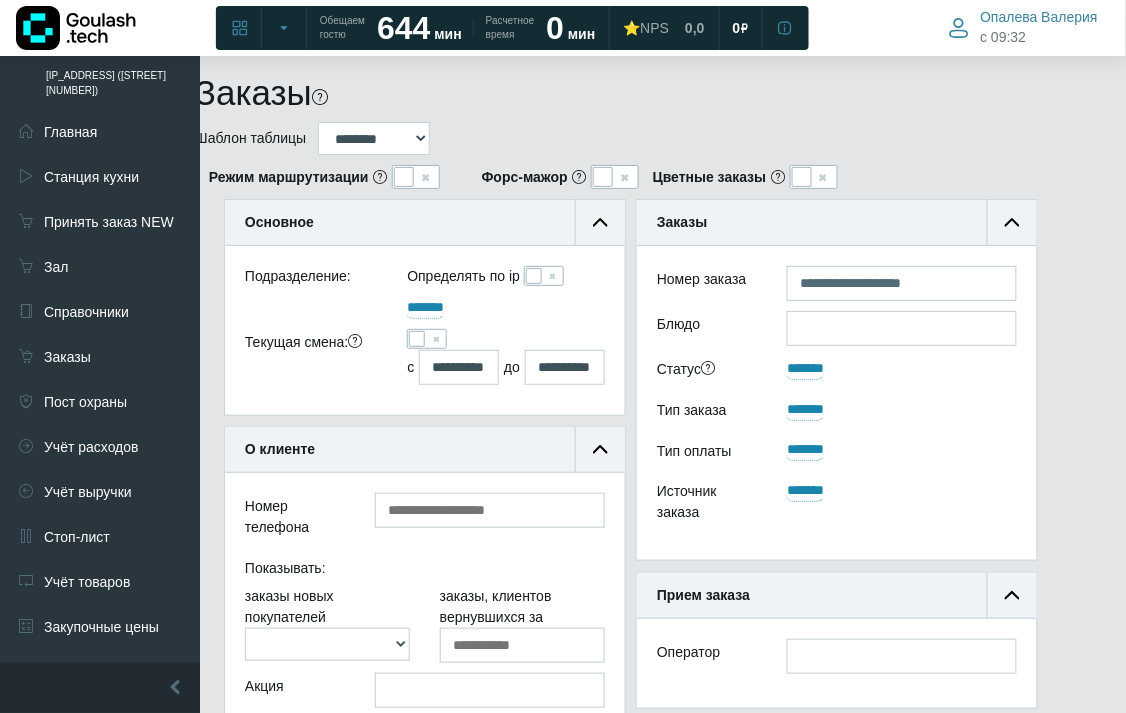 scroll, scrollTop: 333, scrollLeft: 36, axis: both 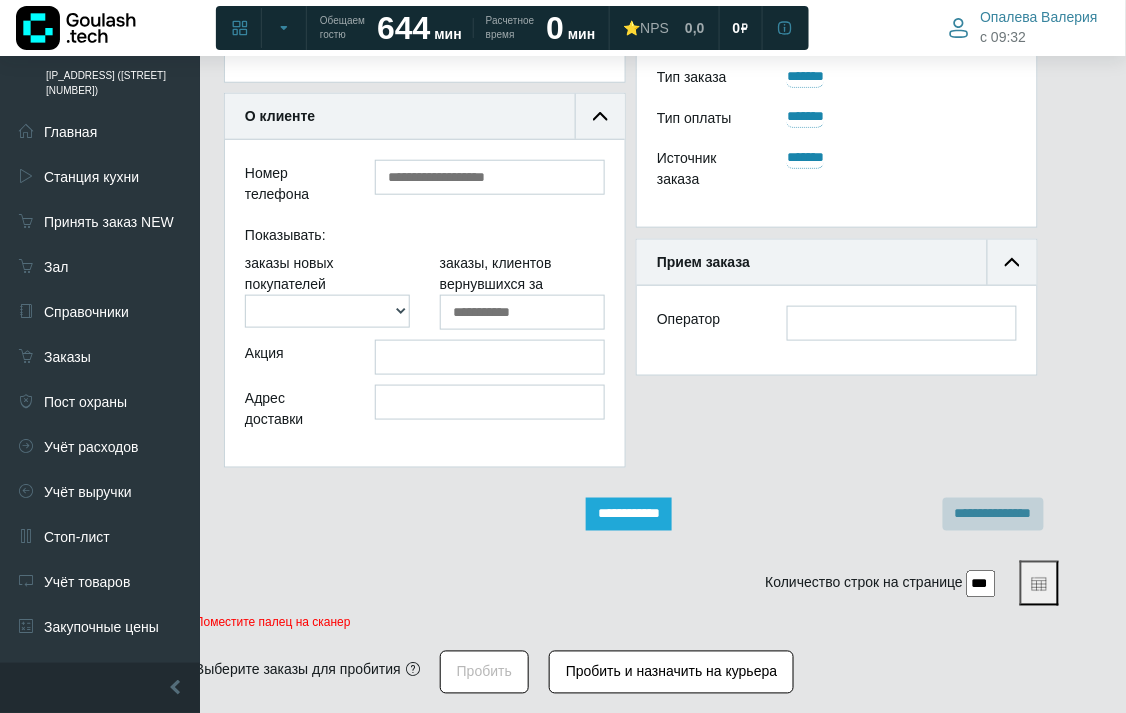 click on "**********" at bounding box center [629, 514] 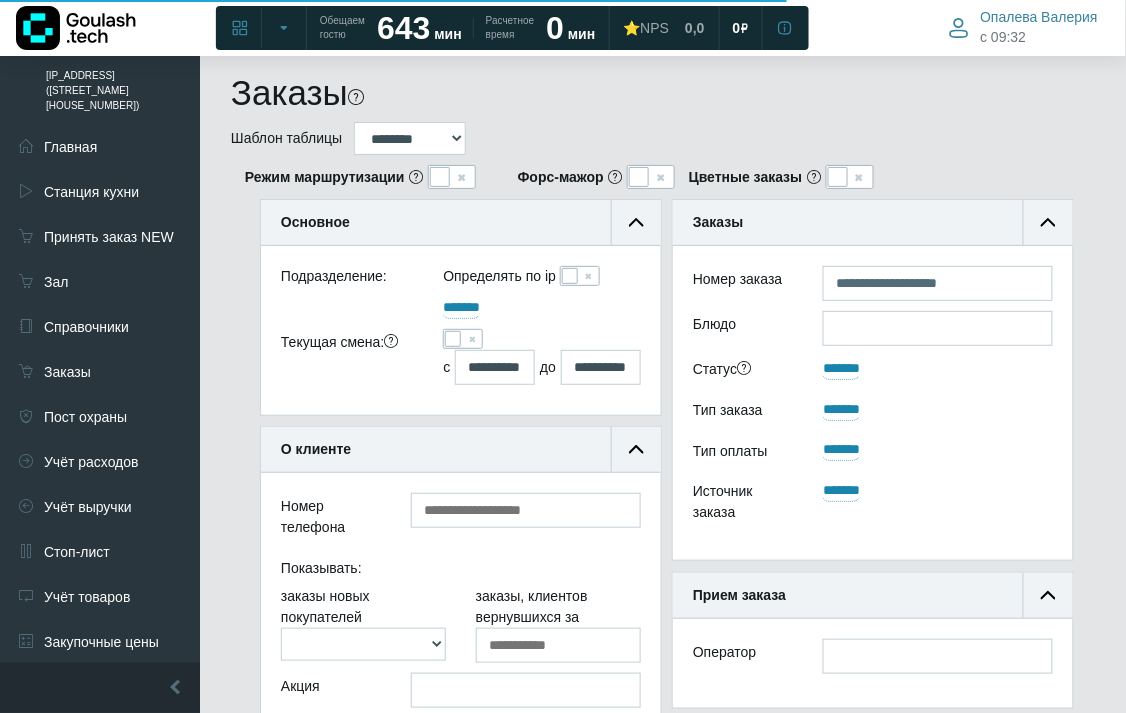 scroll, scrollTop: 444, scrollLeft: 0, axis: vertical 